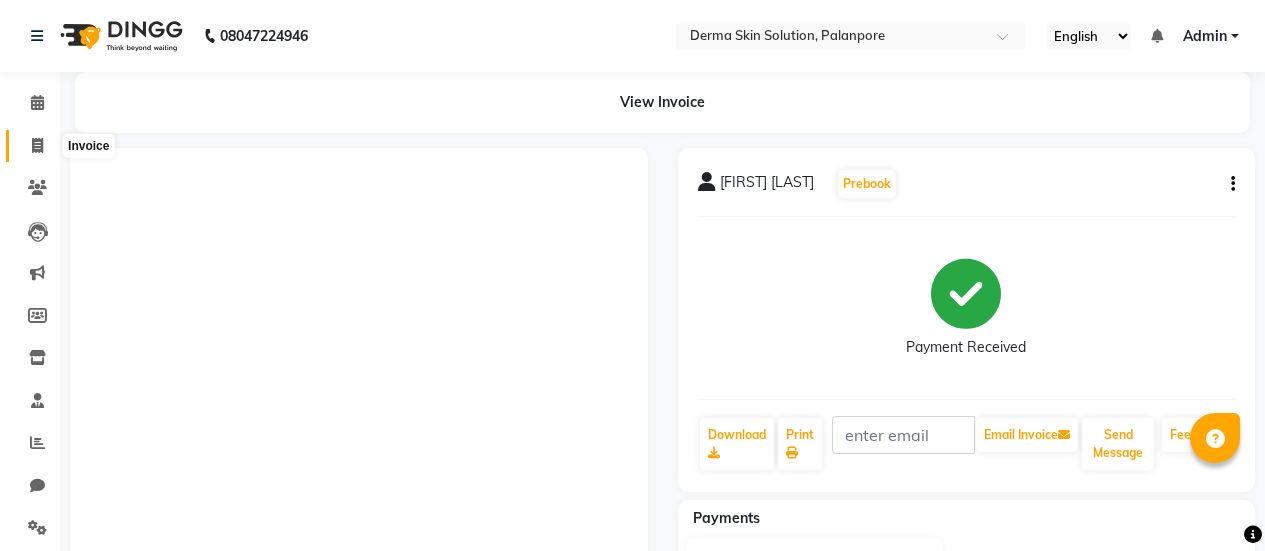 scroll, scrollTop: 0, scrollLeft: 0, axis: both 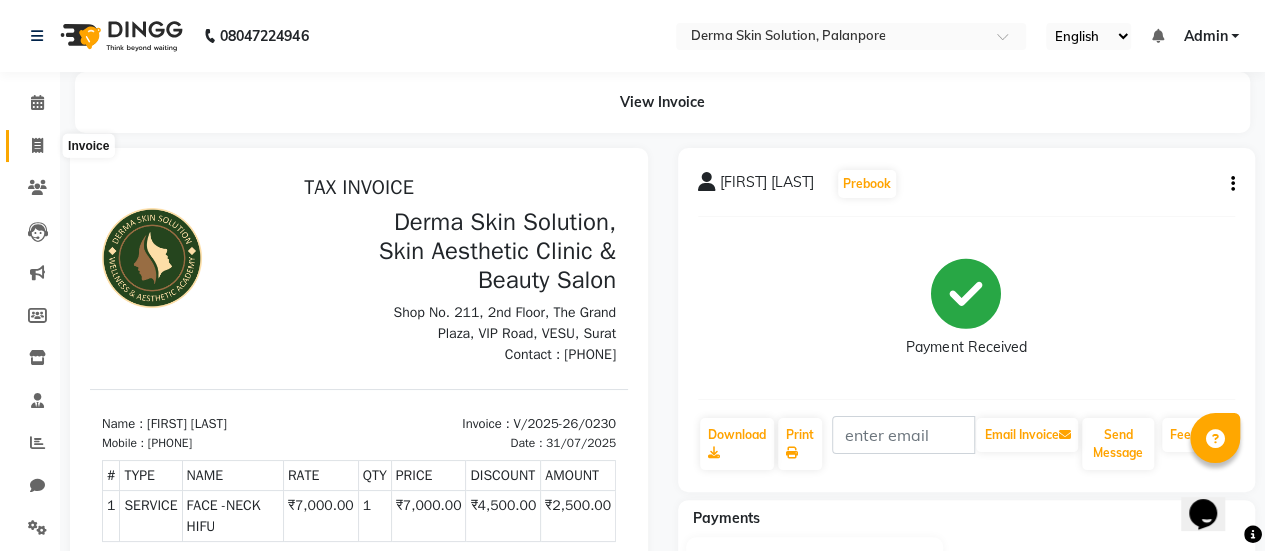 click 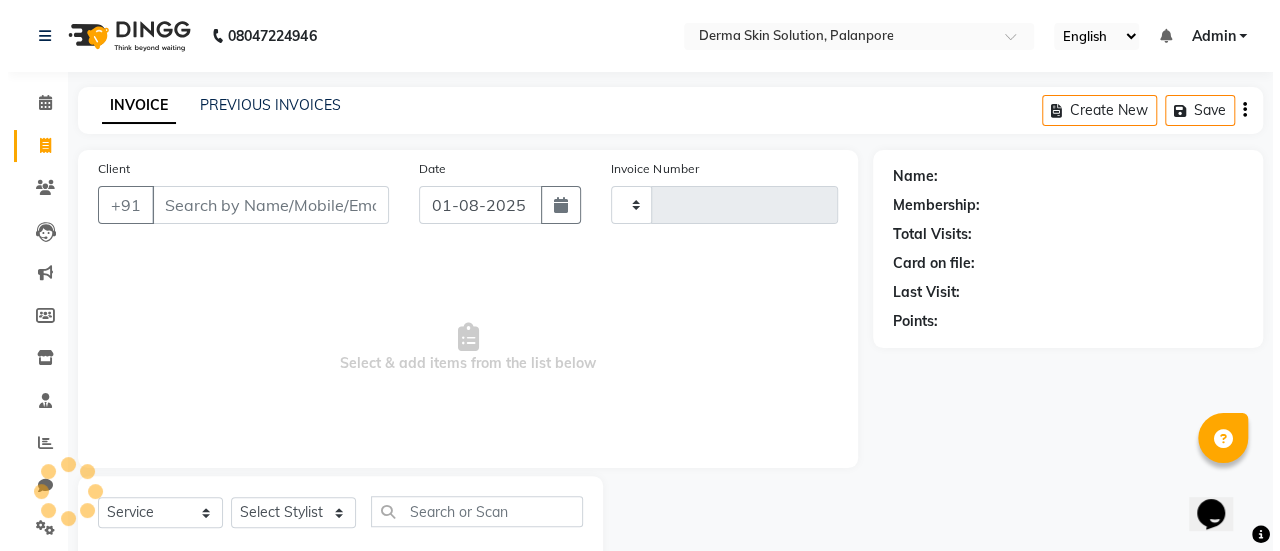 scroll, scrollTop: 49, scrollLeft: 0, axis: vertical 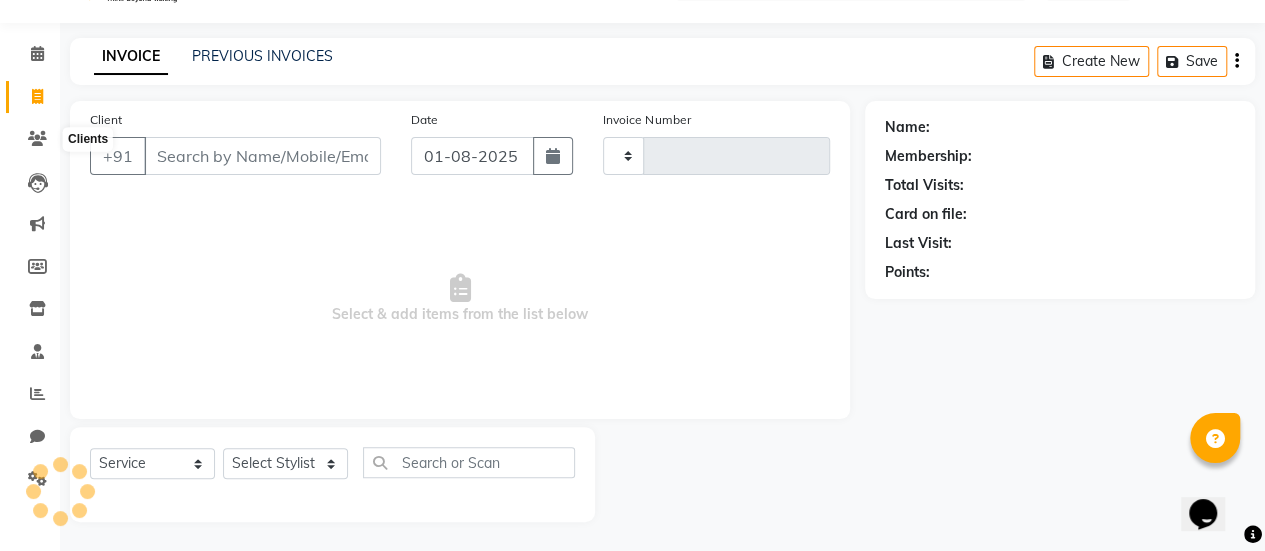 type on "0232" 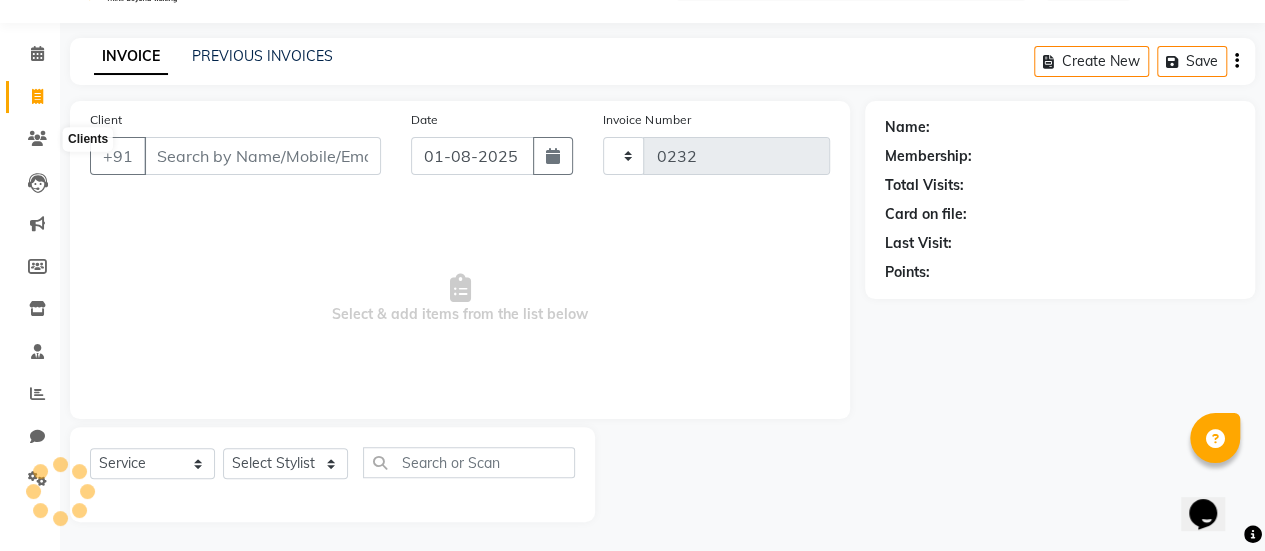 select on "8167" 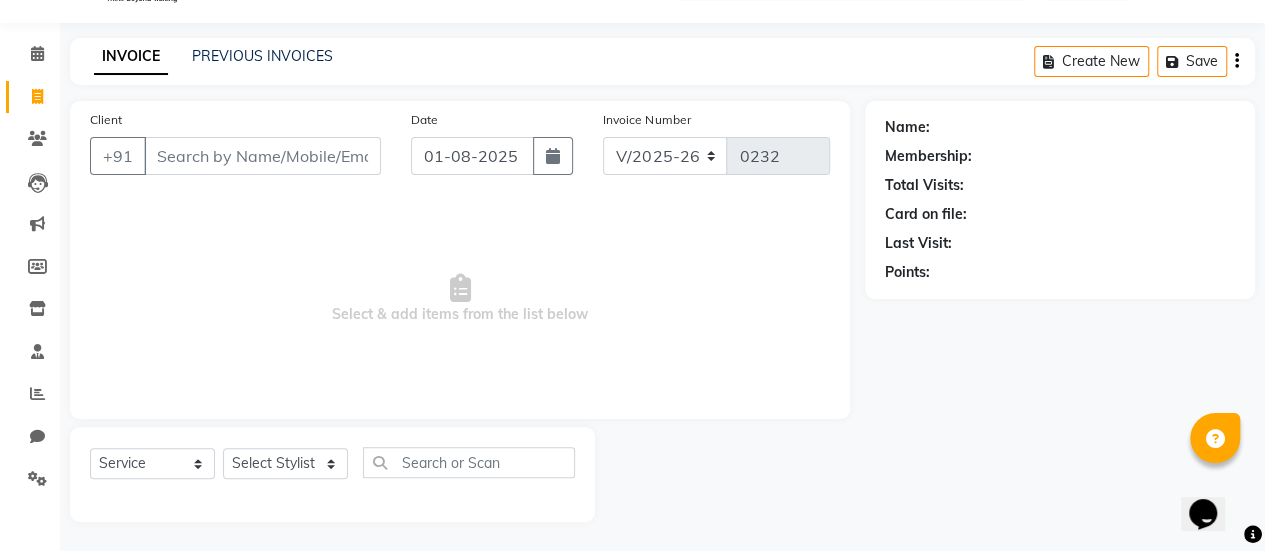 click on "Client" at bounding box center (262, 156) 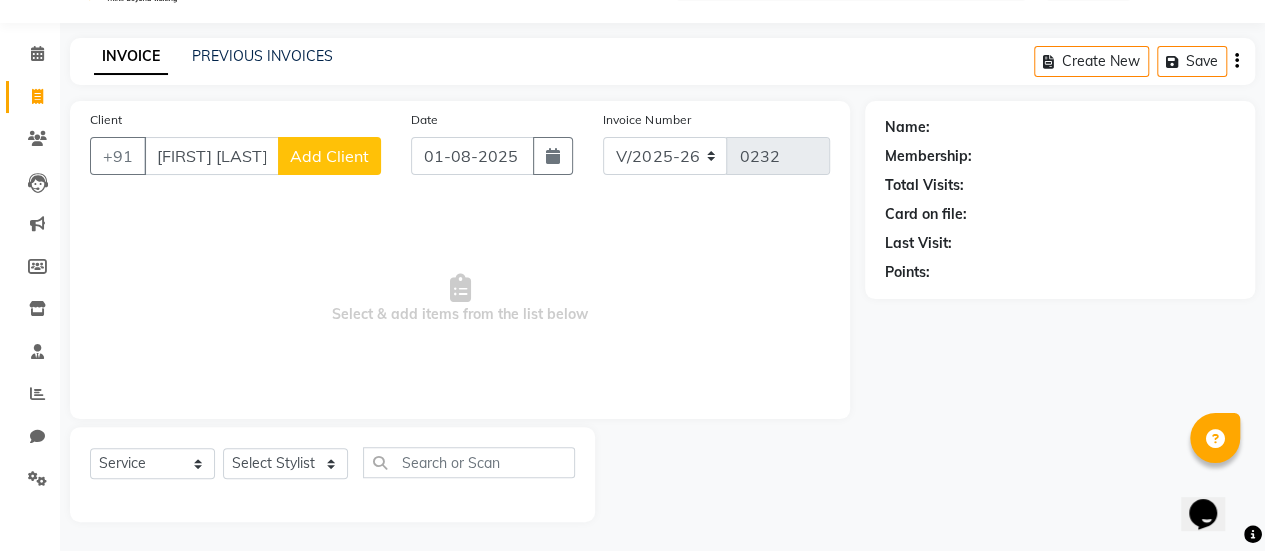 type on "[FIRST] [LAST]" 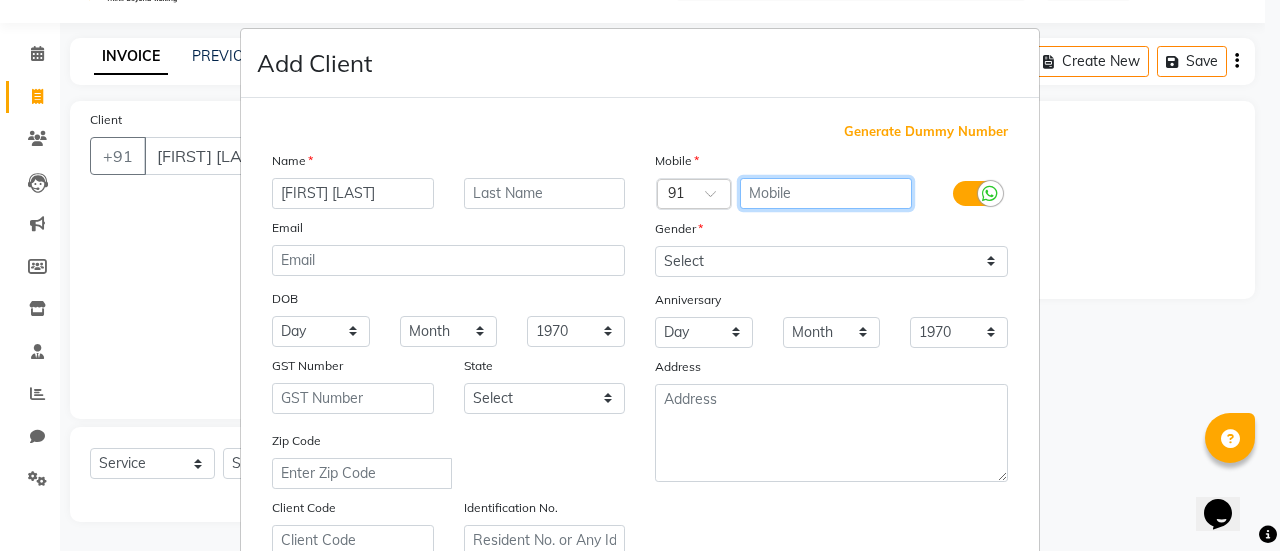 click at bounding box center [826, 193] 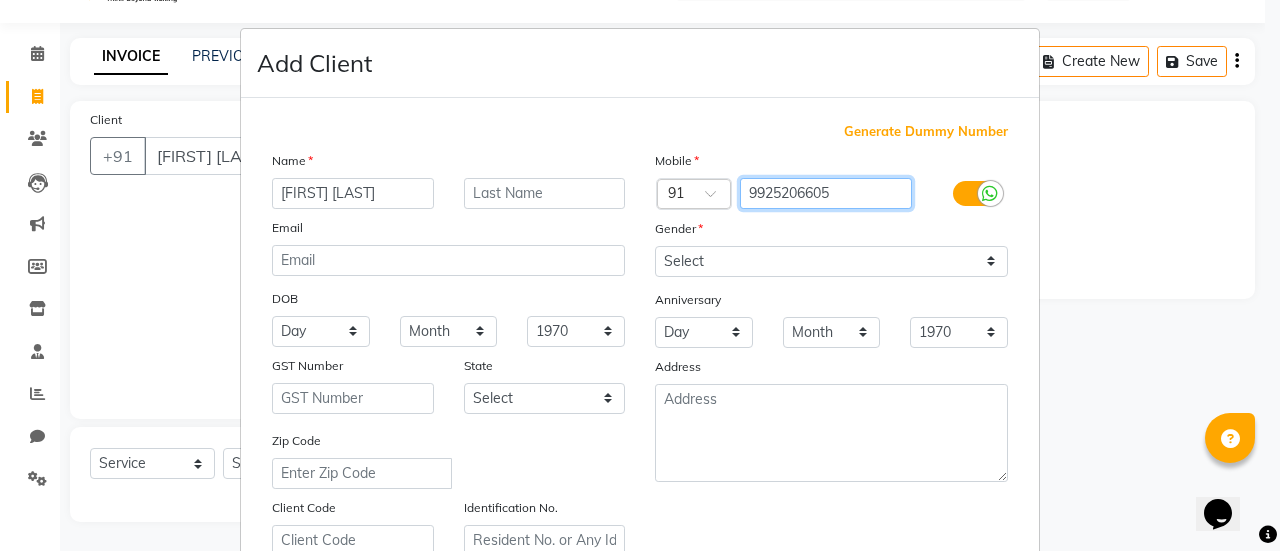 type on "9925206605" 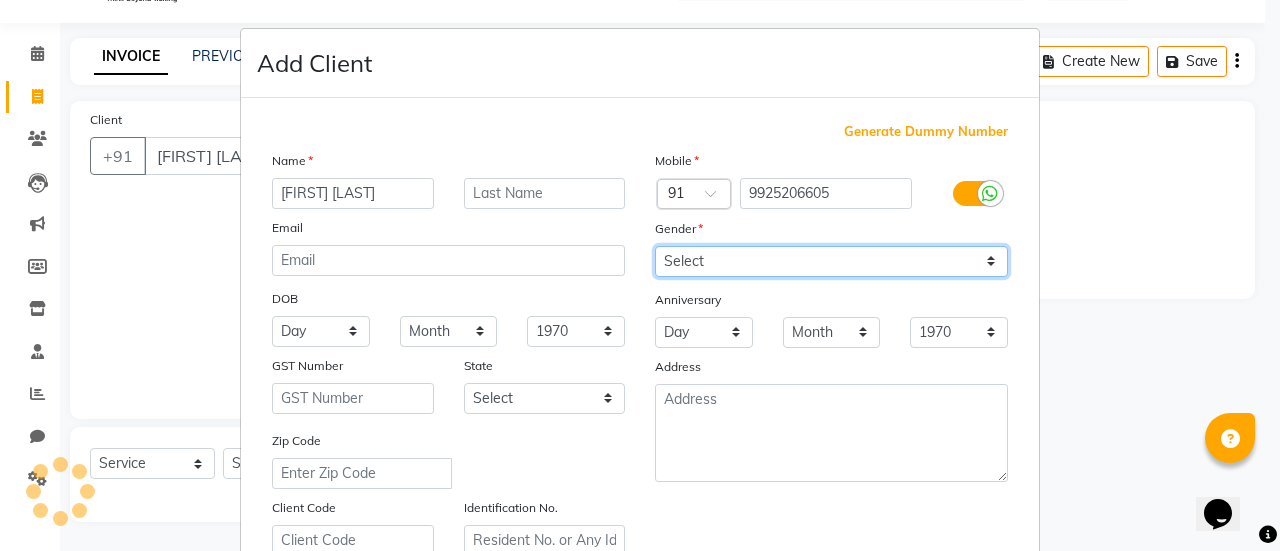 click on "Select Male Female Other Prefer Not To Say" at bounding box center [831, 261] 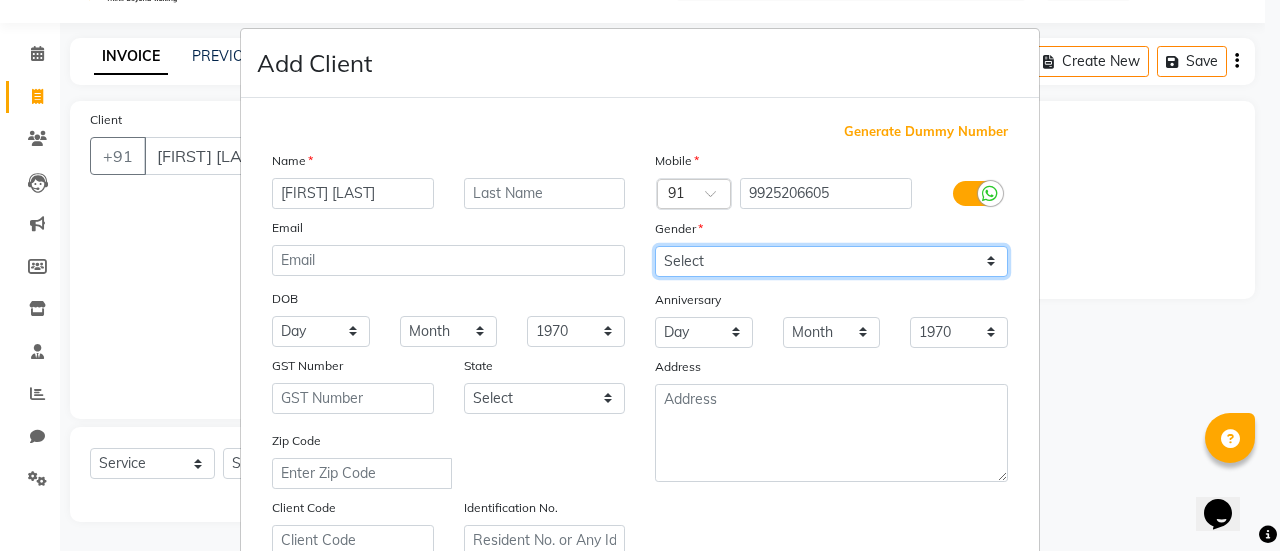 select on "female" 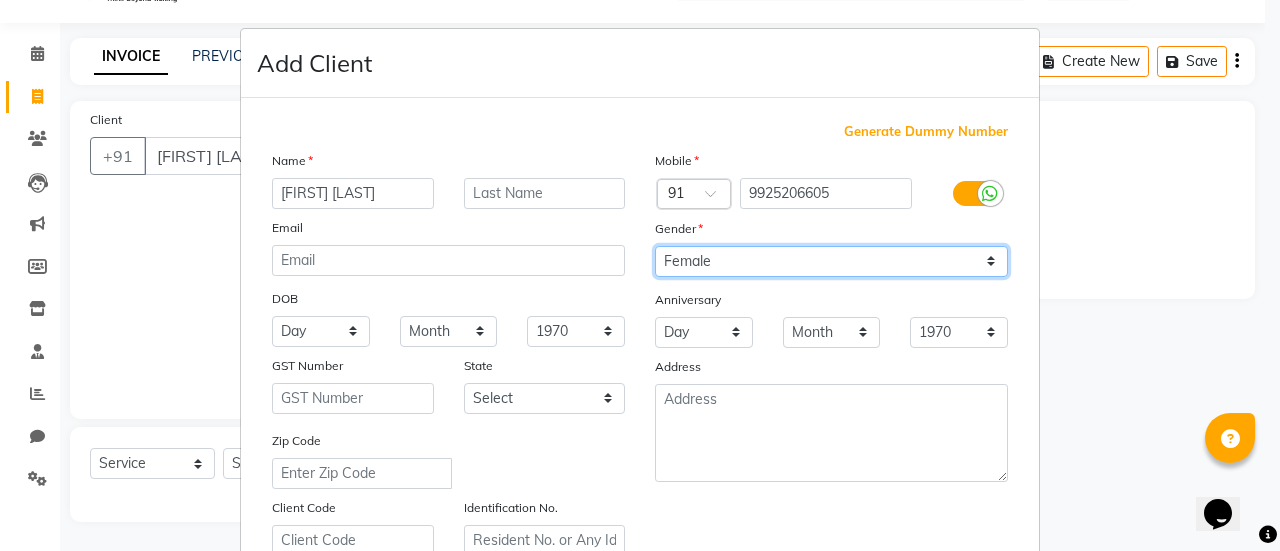 click on "Select Male Female Other Prefer Not To Say" at bounding box center [831, 261] 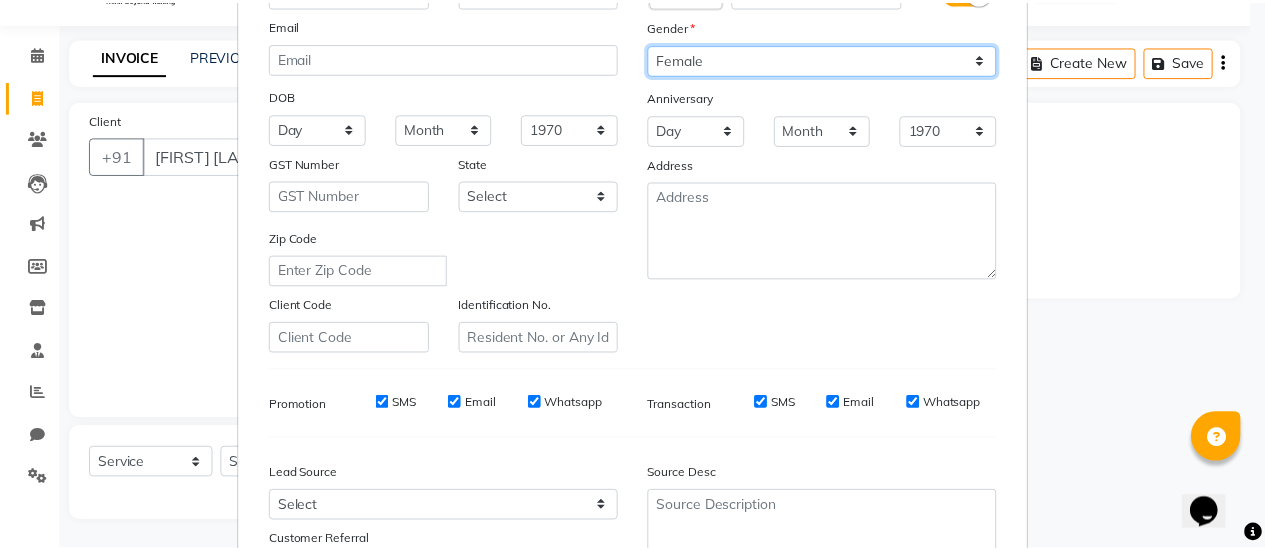 scroll, scrollTop: 368, scrollLeft: 0, axis: vertical 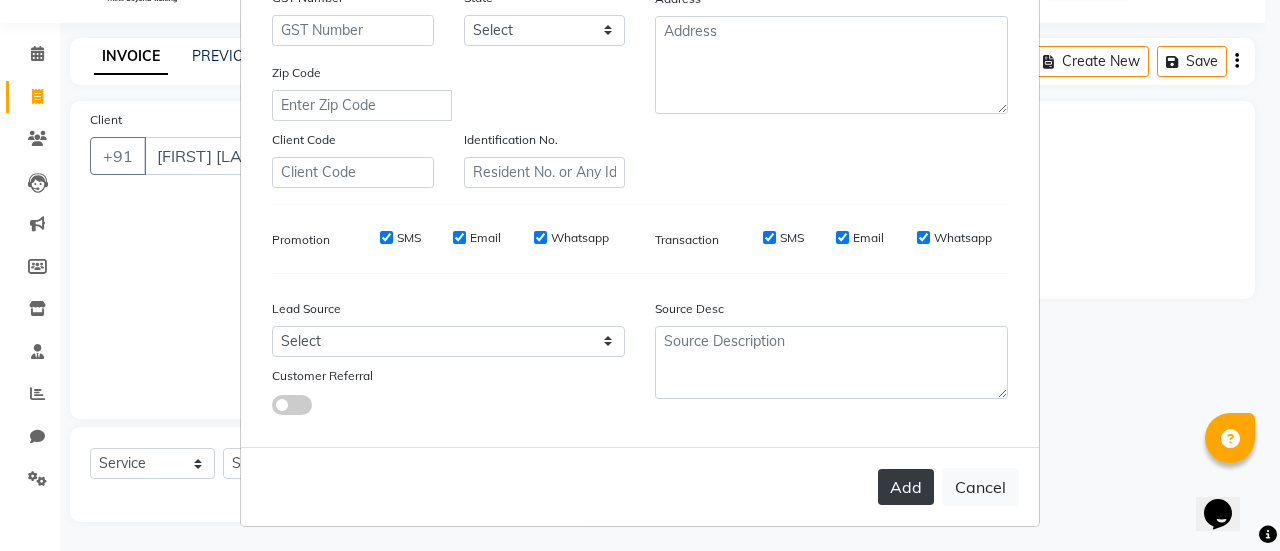 click on "Add" at bounding box center [906, 487] 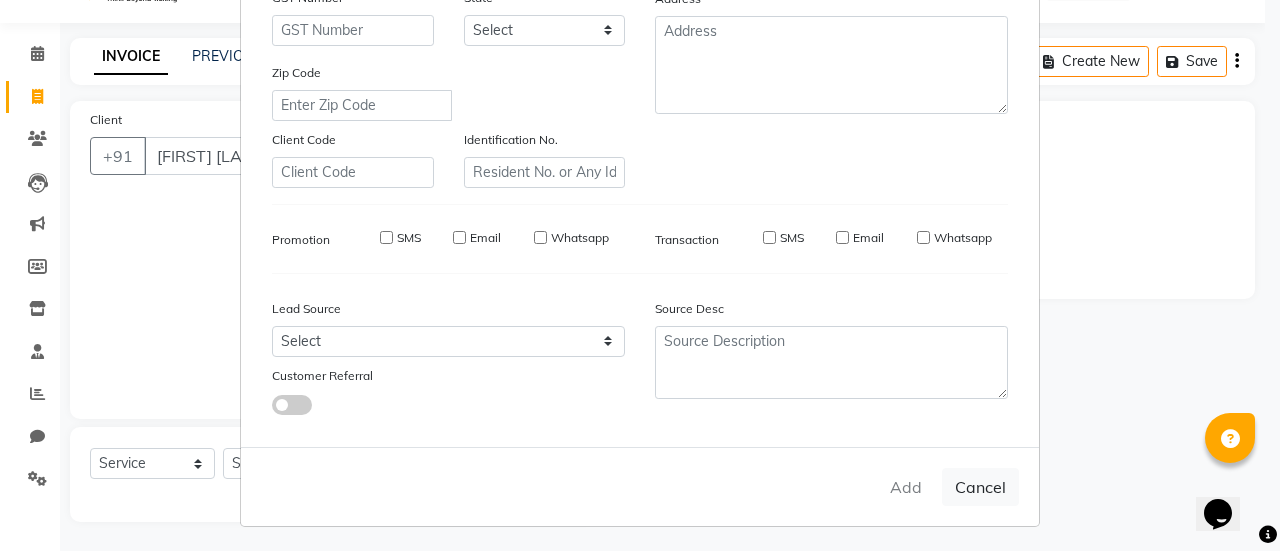 type on "9925206605" 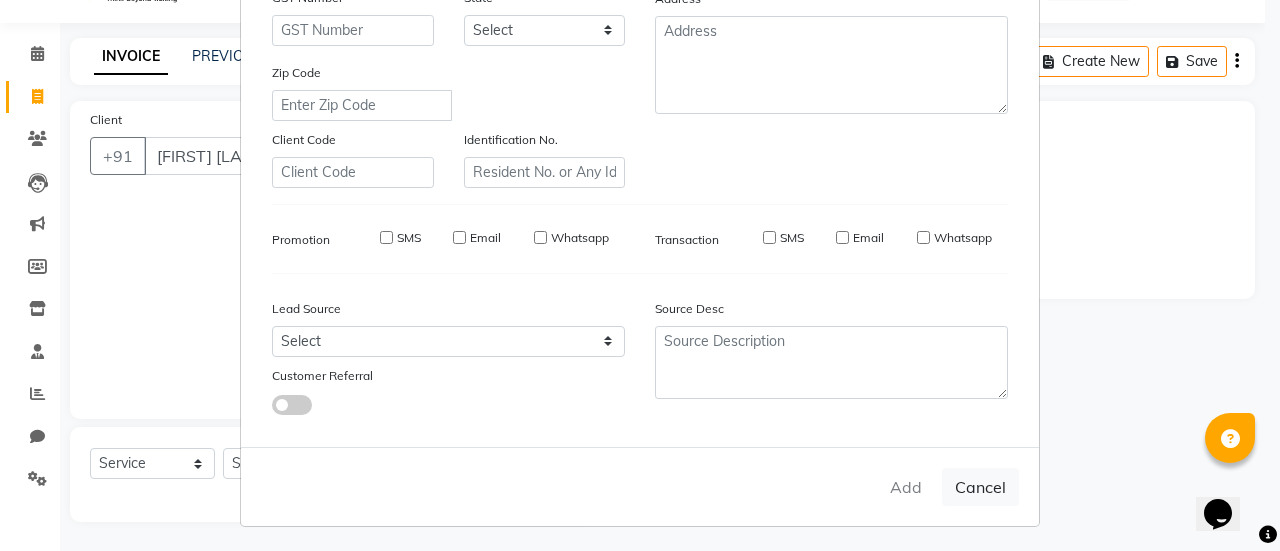 type 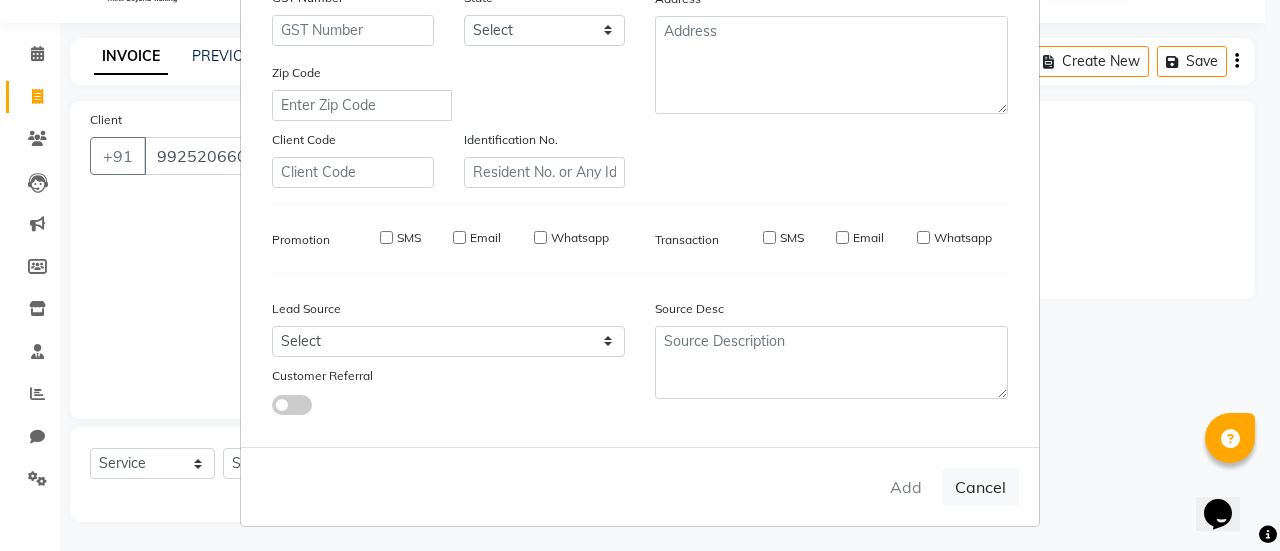 select 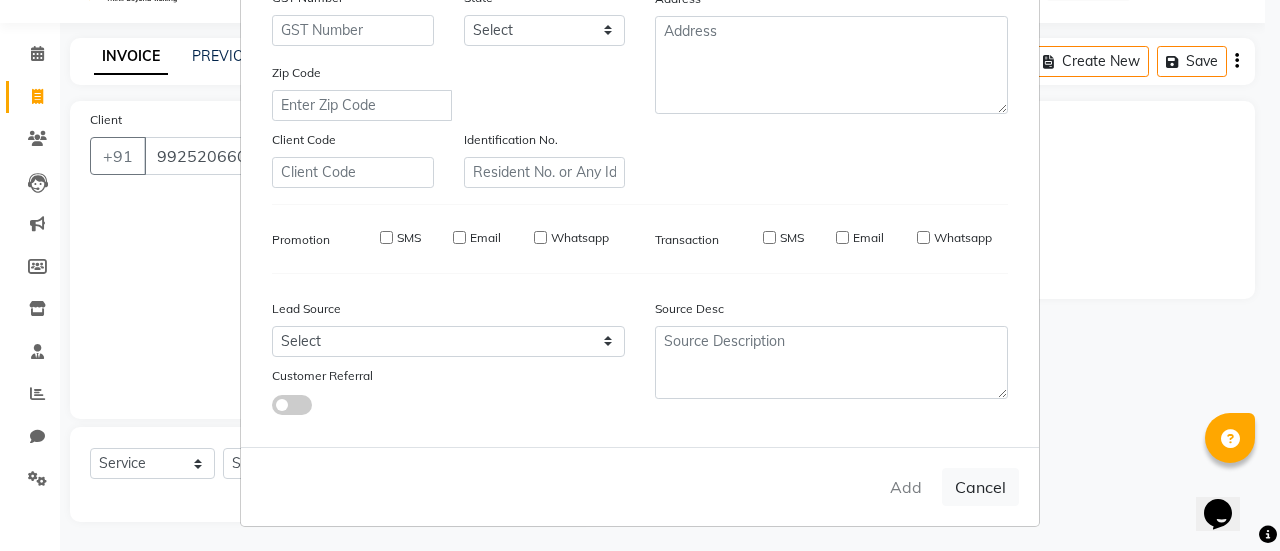 select 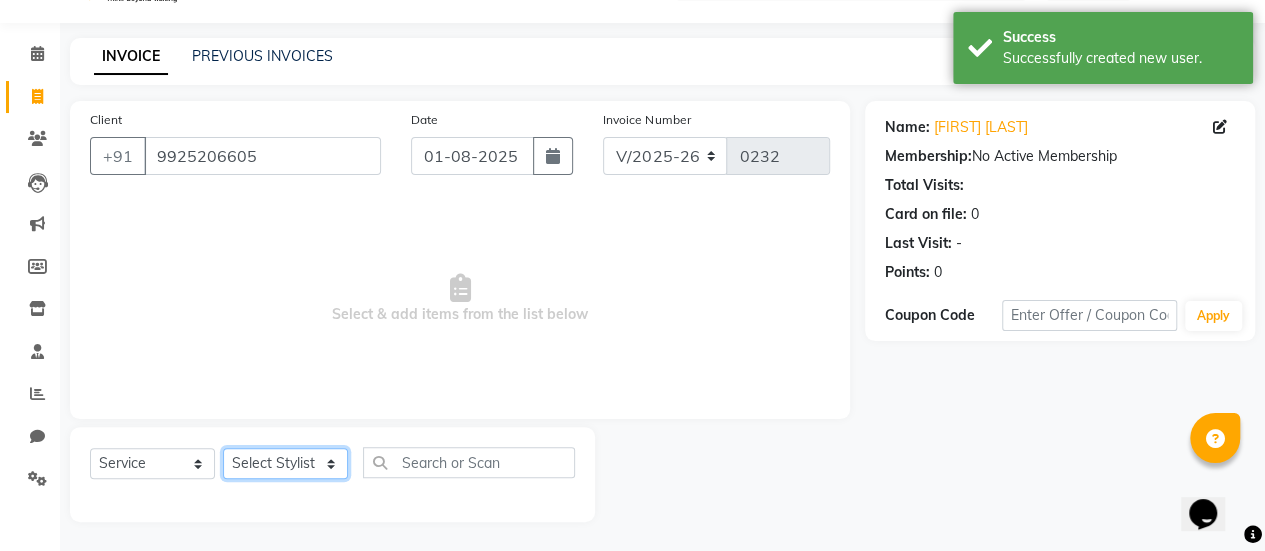 click on "Select Stylist [FIRST] [LAST] [FIRST] [LAST] [FIRST] [LAST] [FIRST] [LAST] [FIRST] [LAST] [FIRST] [LAST] [FIRST] [LAST] [FIRST] [LAST] [FIRST] [LAST] [FIRST] [LAST] [FIRST] [LAST]" 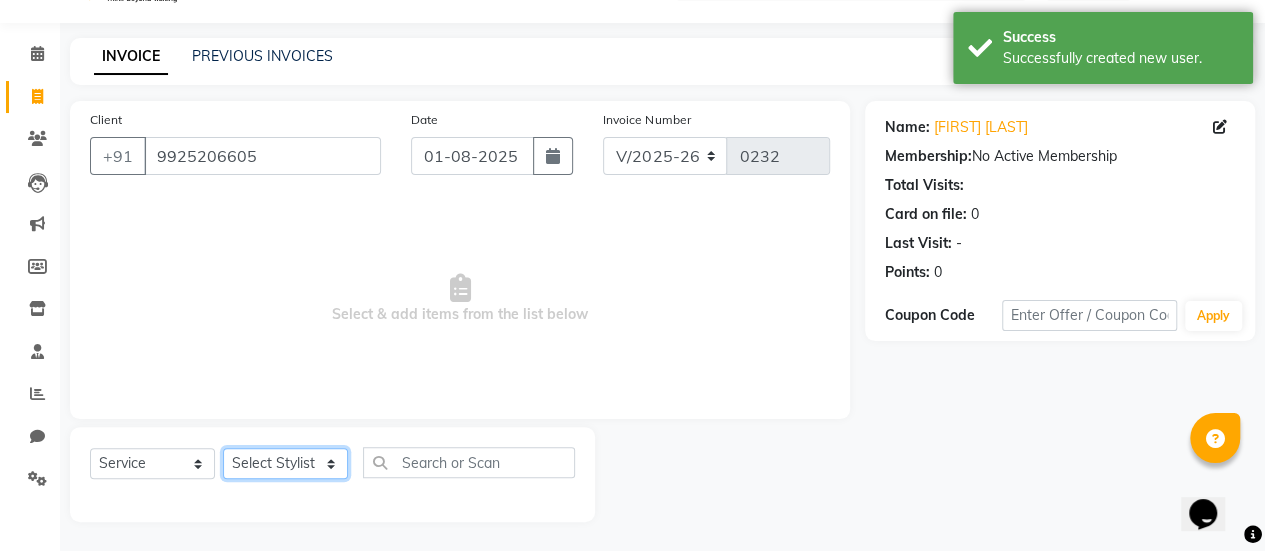 select on "77003" 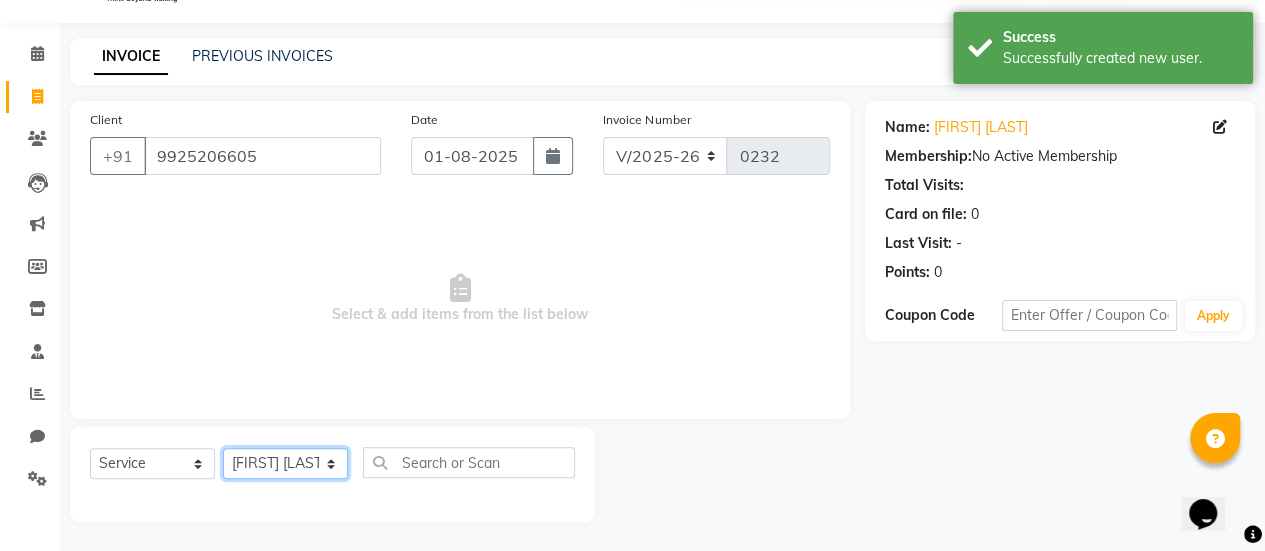 click on "Select Stylist [FIRST] [LAST] [FIRST] [LAST] [FIRST] [LAST] [FIRST] [LAST] [FIRST] [LAST] [FIRST] [LAST] [FIRST] [LAST] [FIRST] [LAST] [FIRST] [LAST] [FIRST] [LAST] [FIRST] [LAST]" 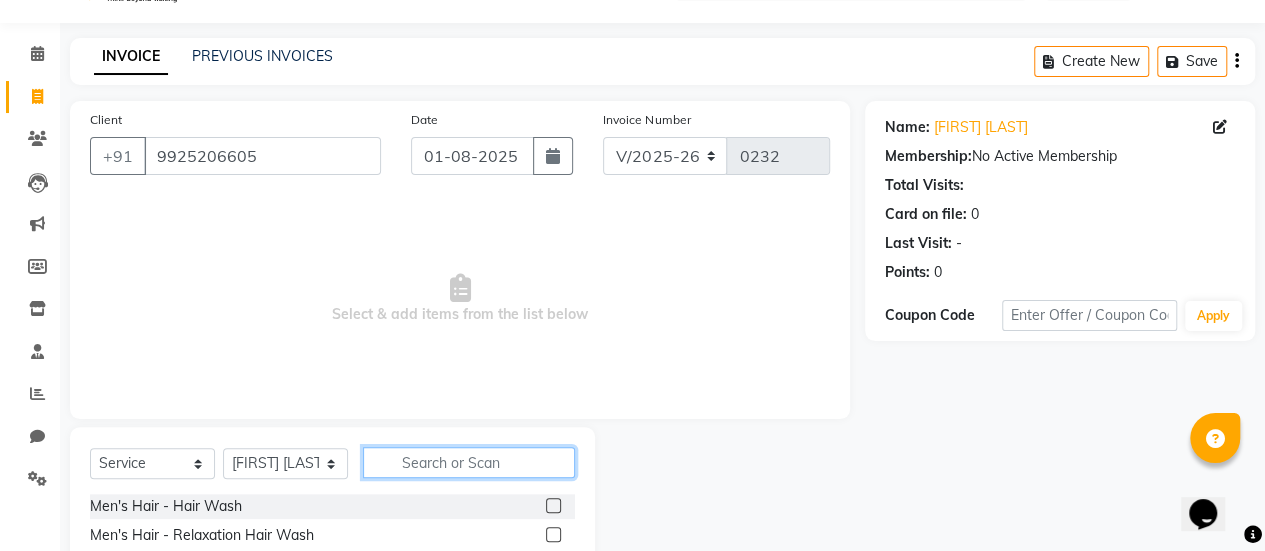 click 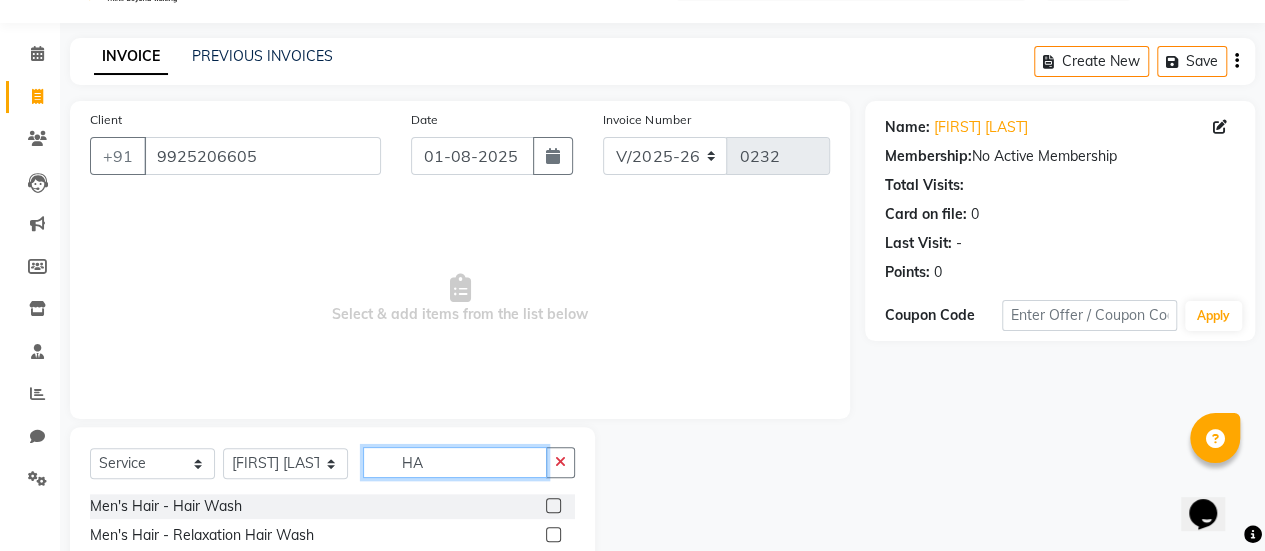 type on "H" 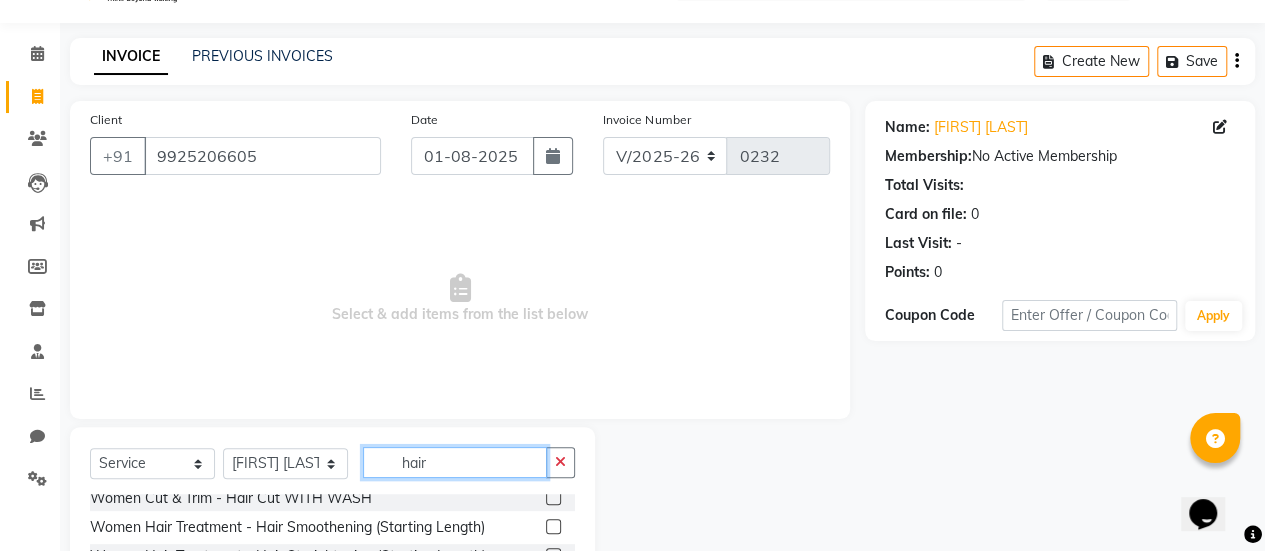 scroll, scrollTop: 631, scrollLeft: 0, axis: vertical 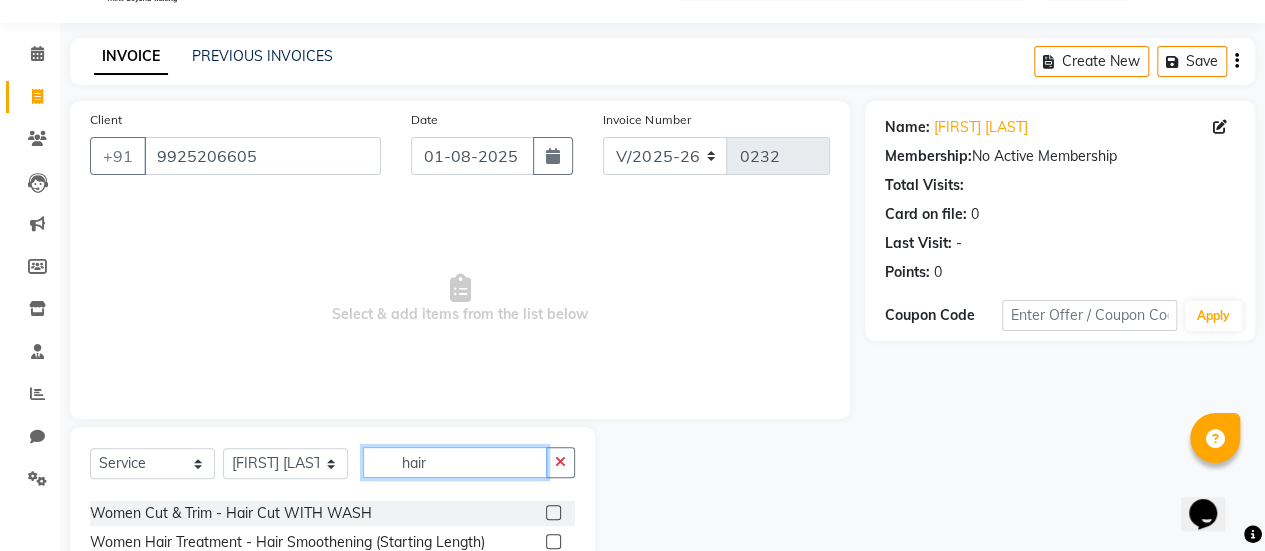 type on "hair" 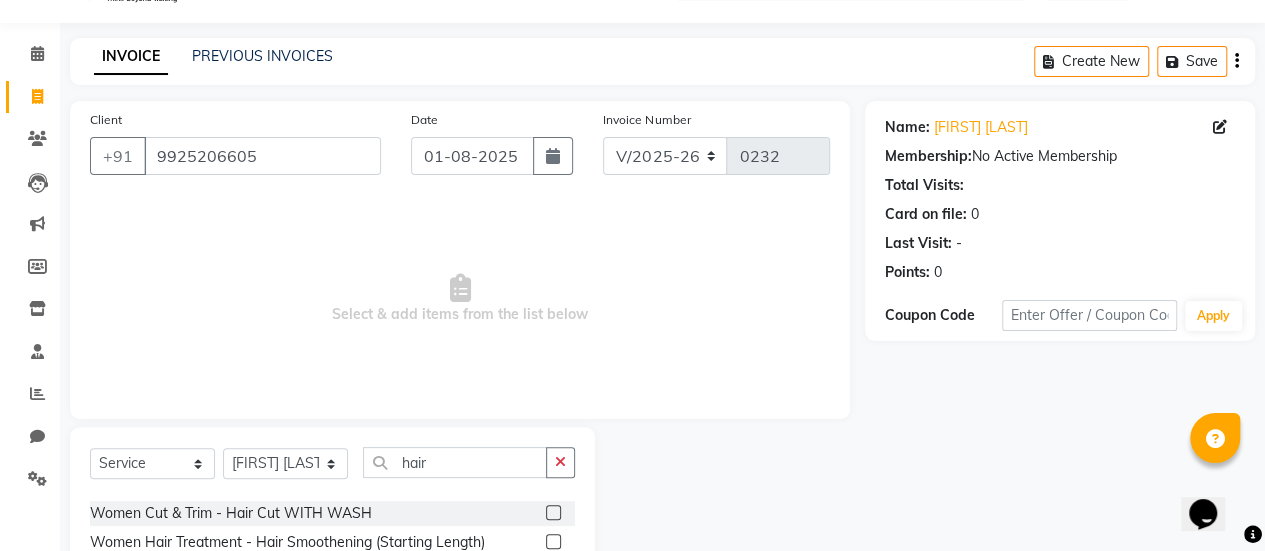click 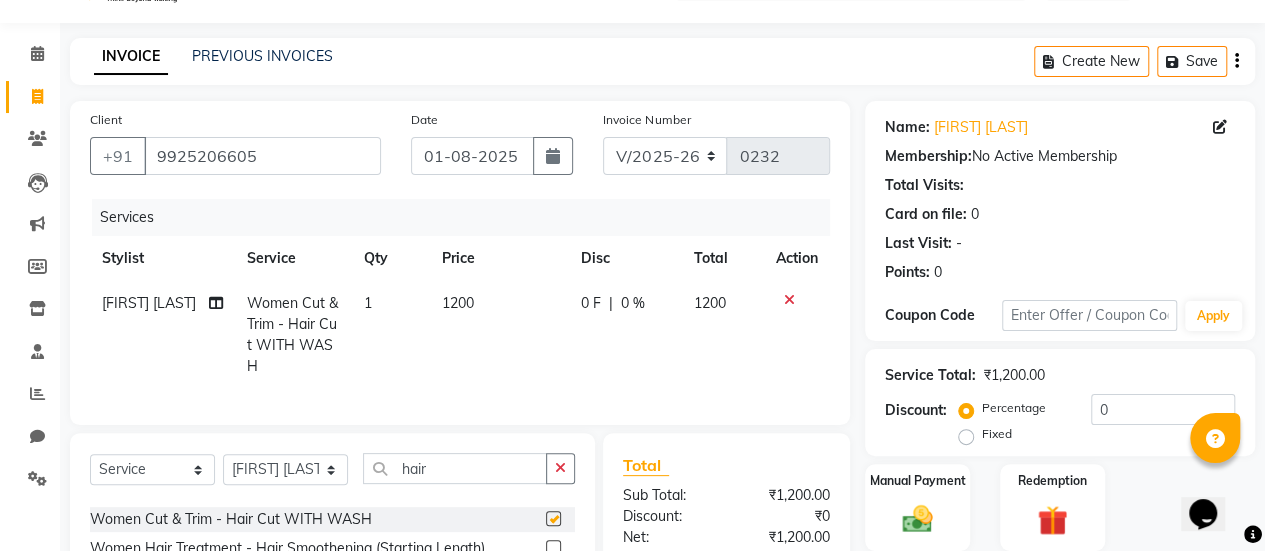 checkbox on "false" 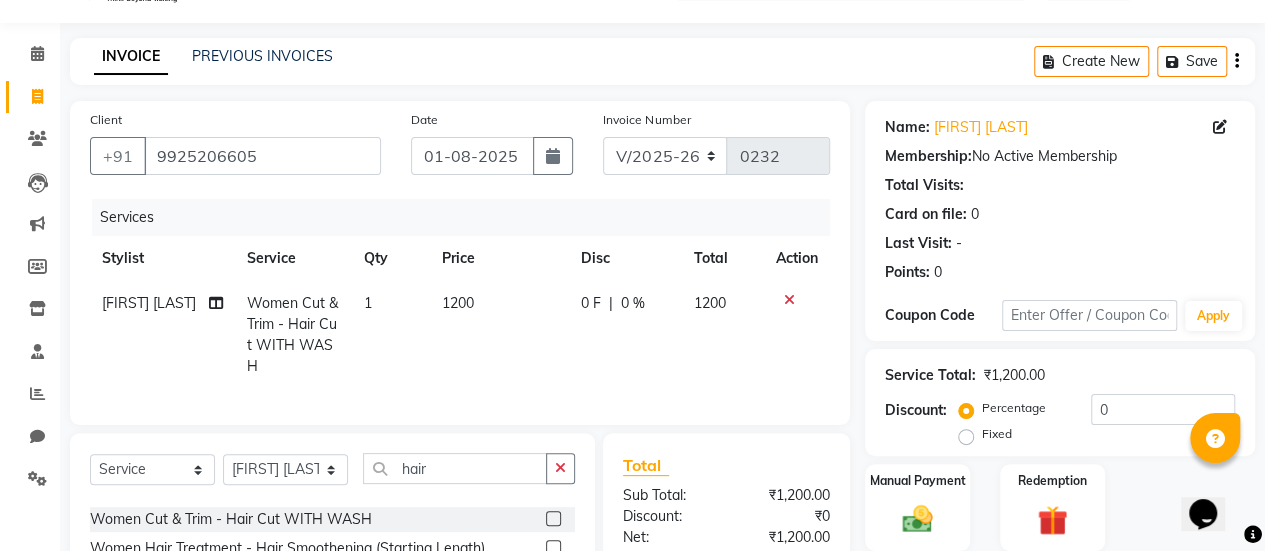 click on "1200" 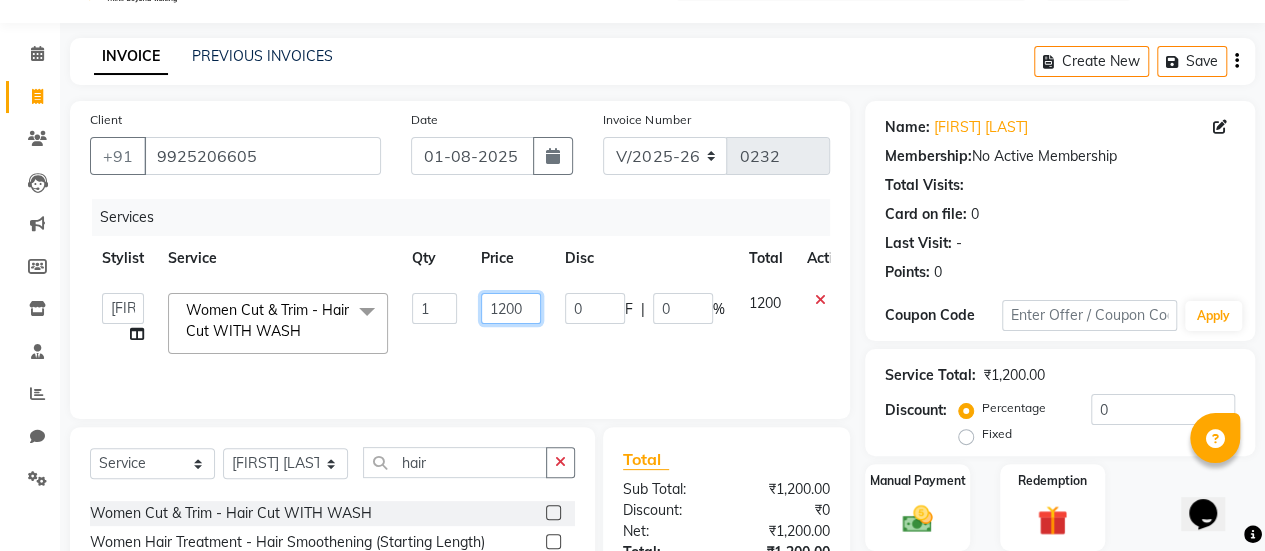 click on "1200" 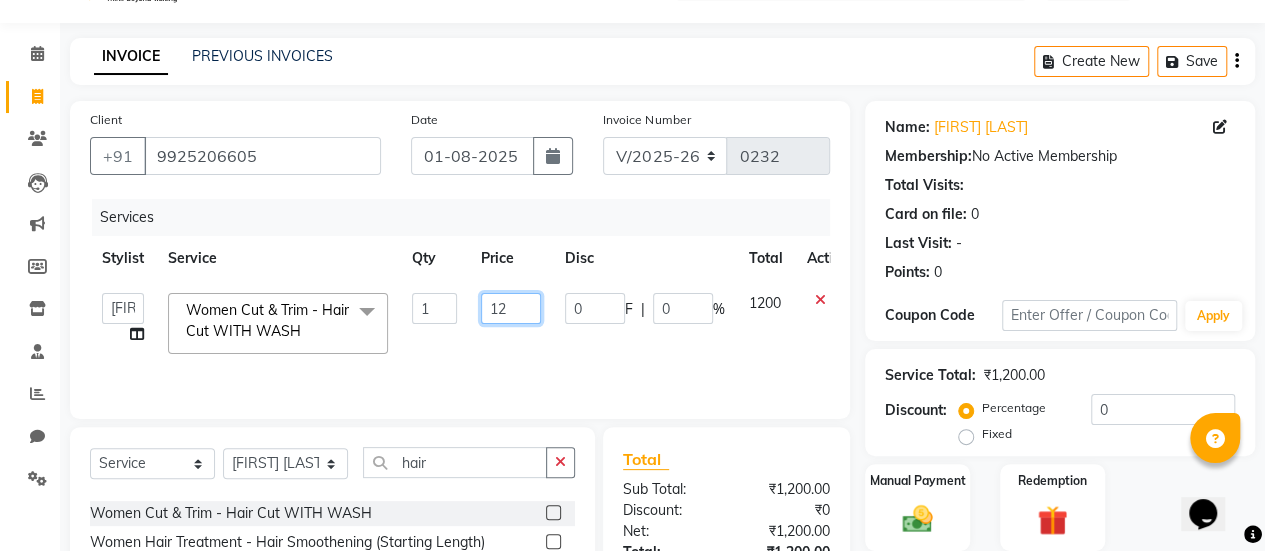 type on "1" 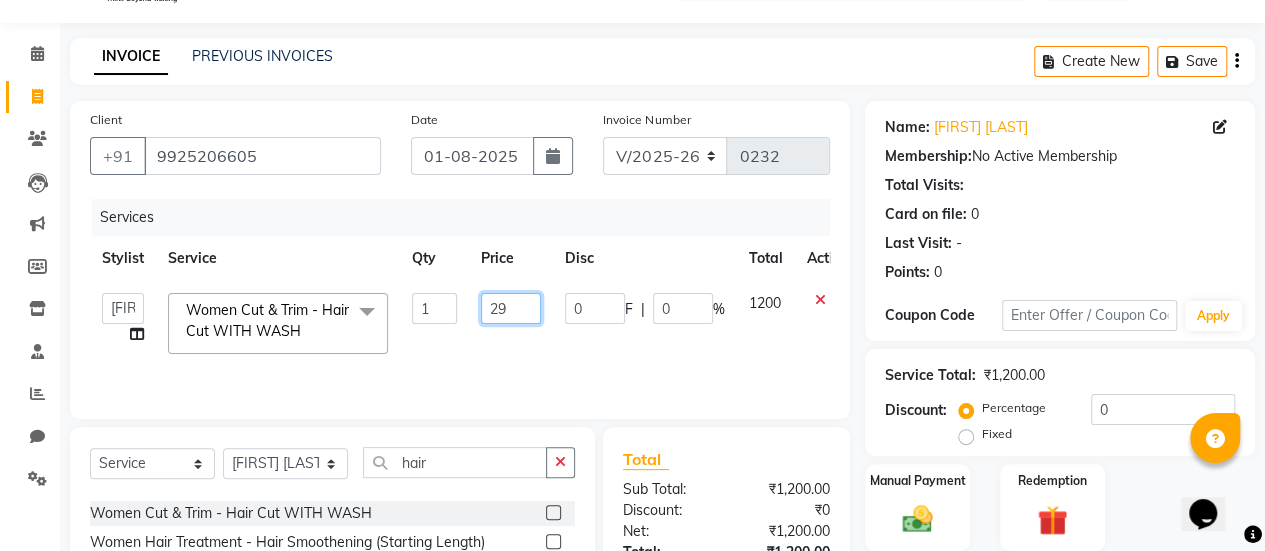 type on "299" 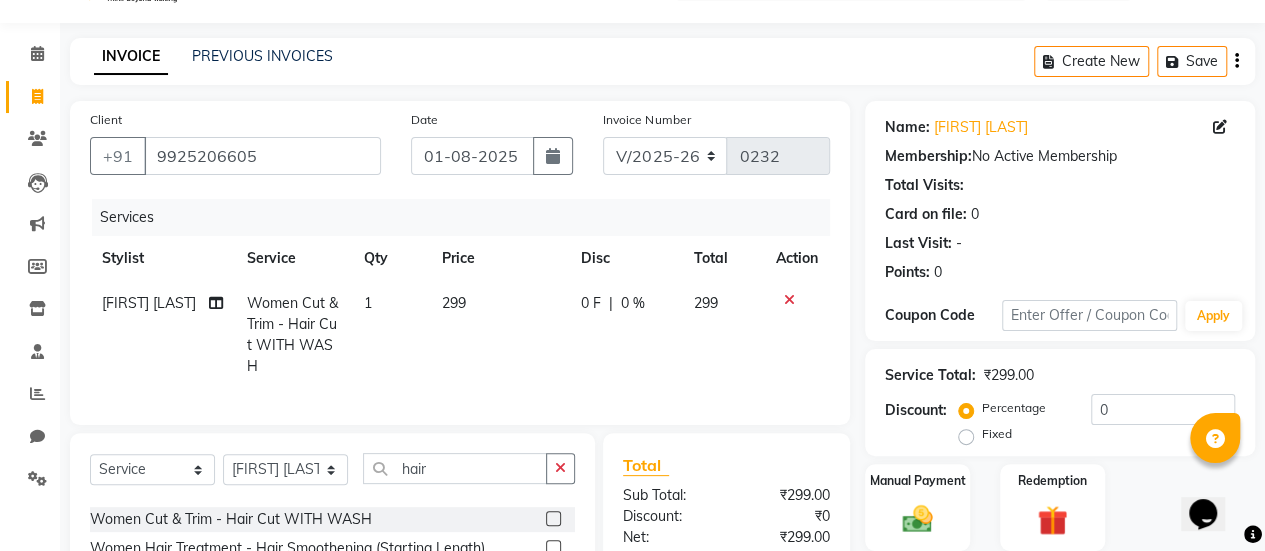 click on "0 F | 0 %" 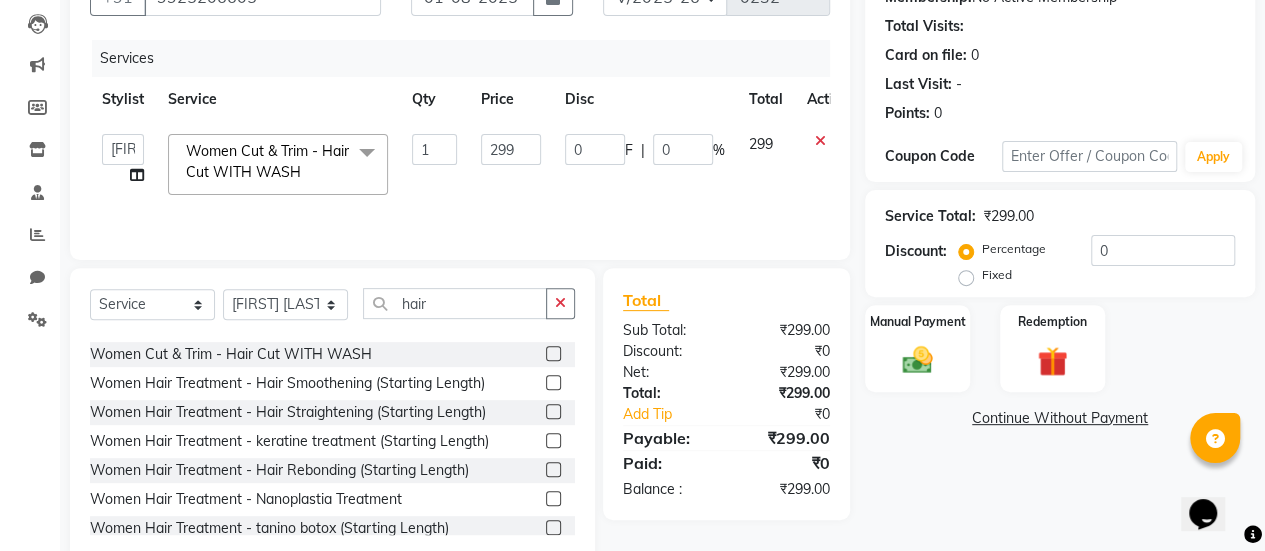 scroll, scrollTop: 209, scrollLeft: 0, axis: vertical 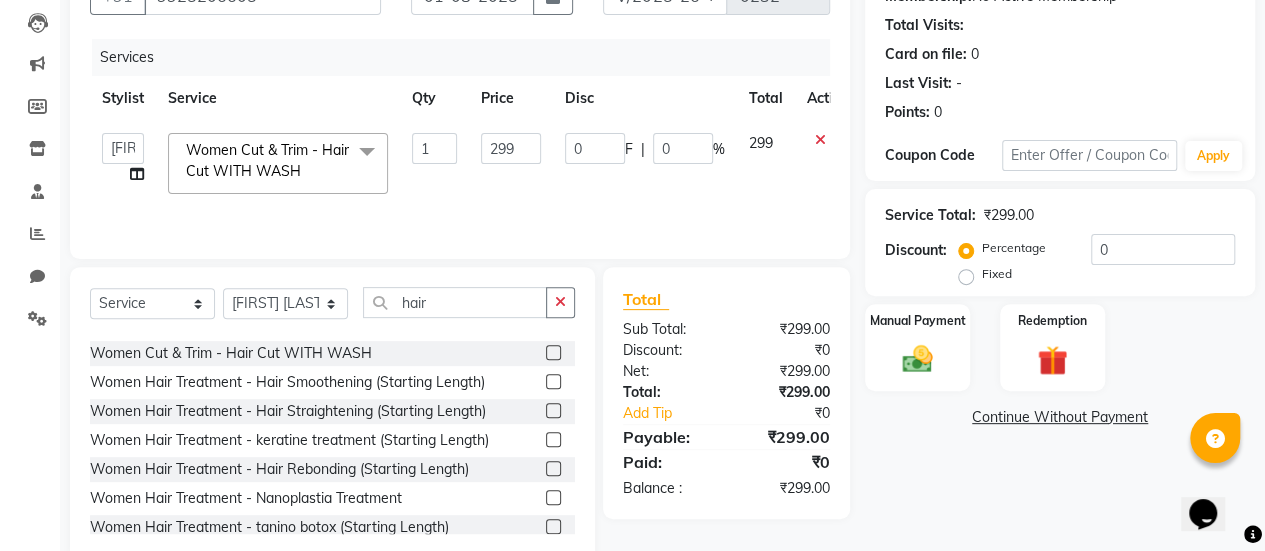 click on "Continue Without Payment" 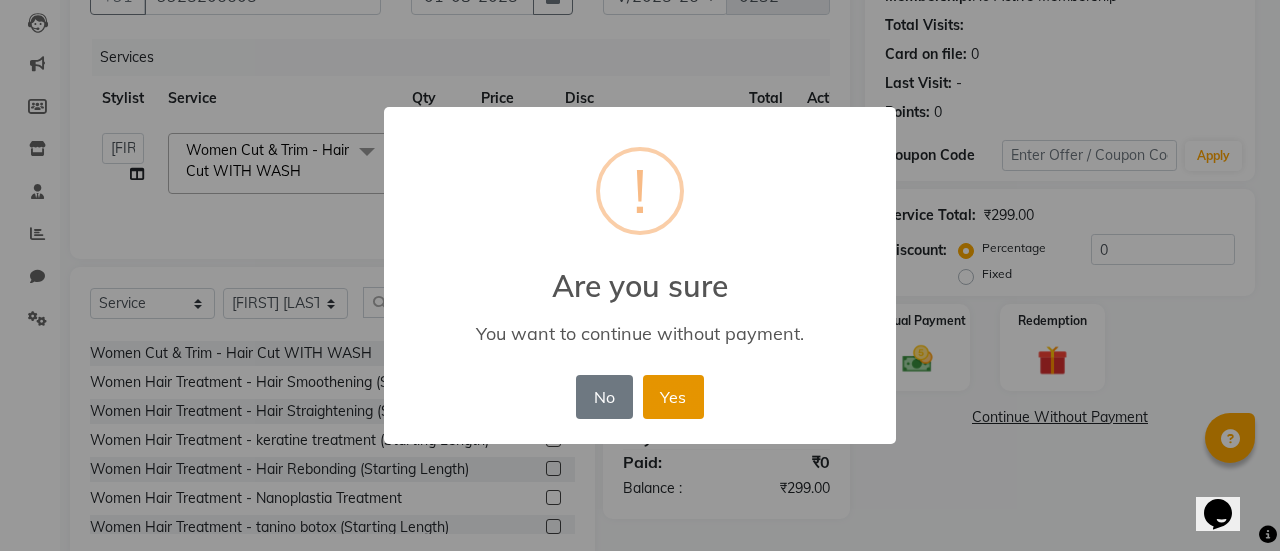 click on "Yes" at bounding box center (673, 397) 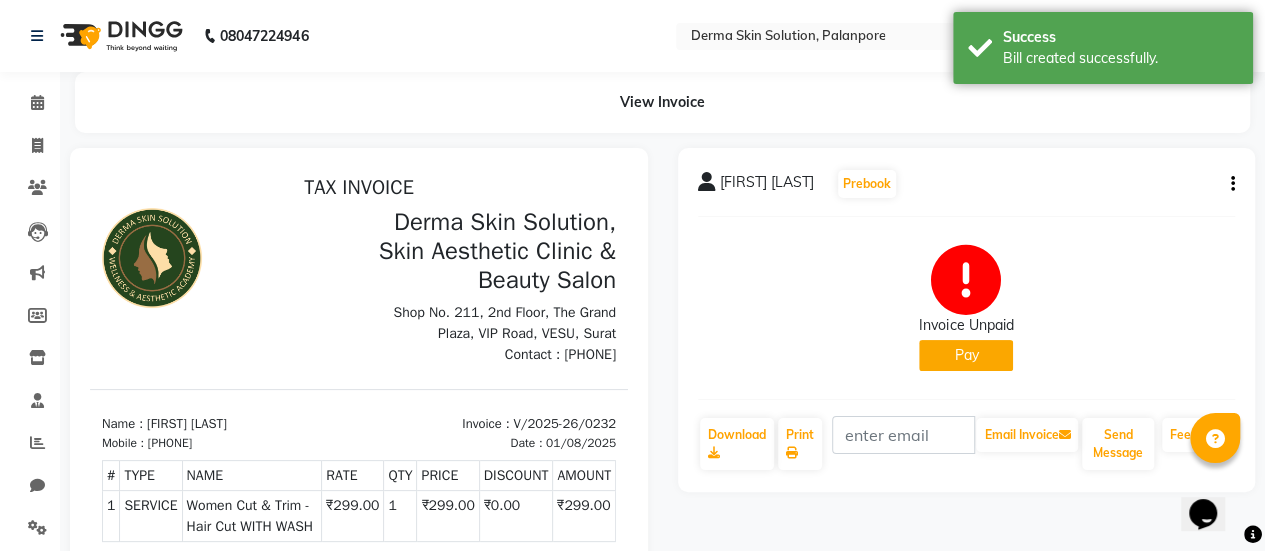 scroll, scrollTop: 0, scrollLeft: 0, axis: both 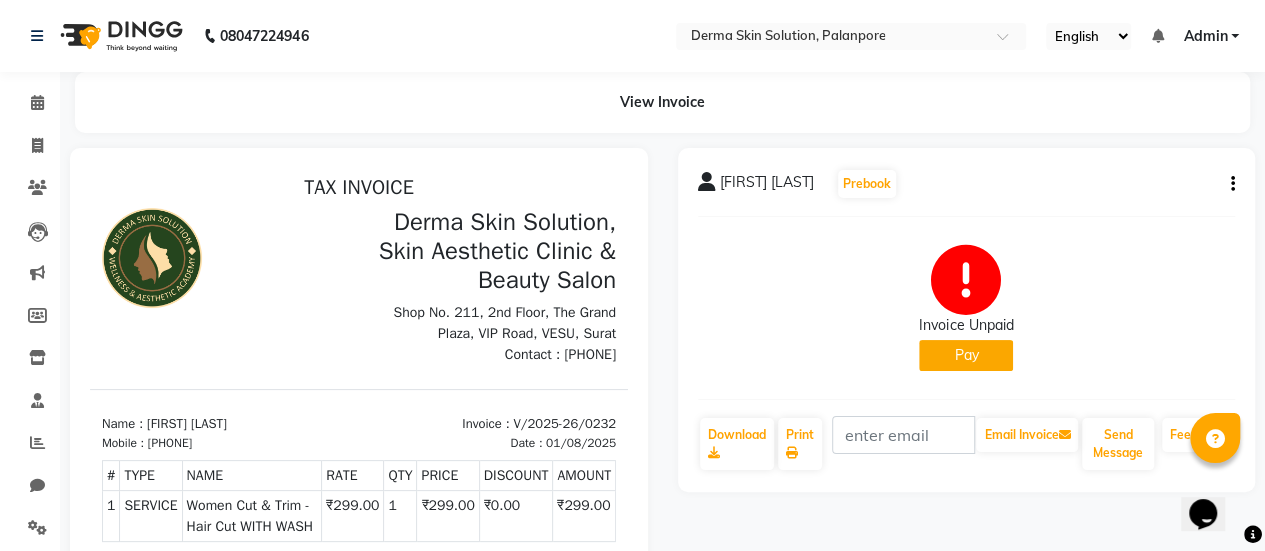 click on "Pay" 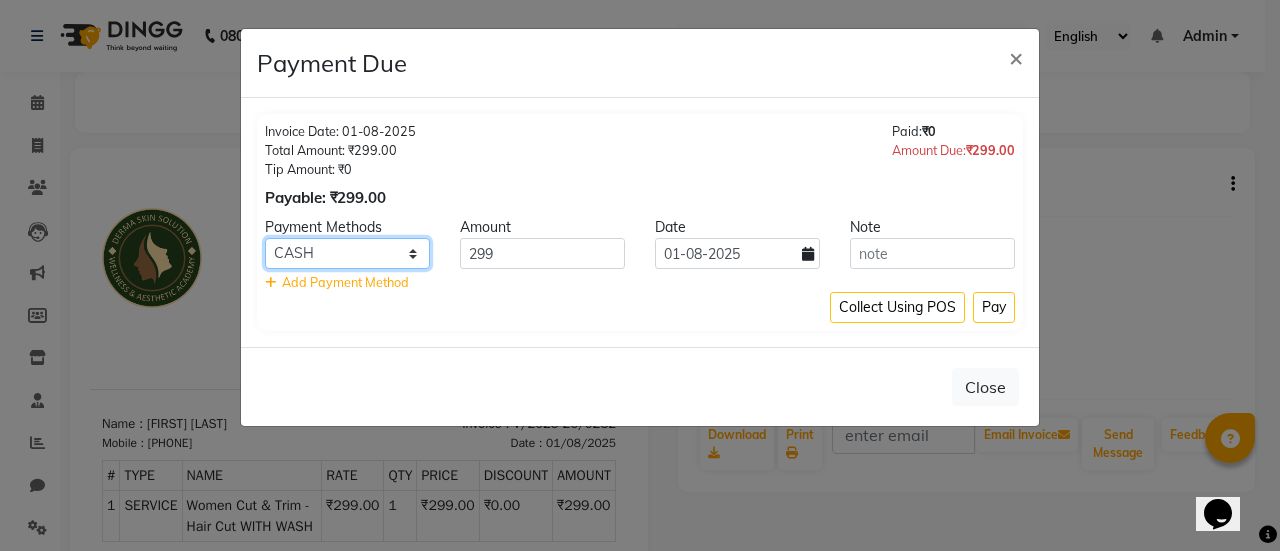 click on "CASH CARD ONLINE CUSTOM GPay PayTM PhonePe UPI NearBuy Loan BharatPay Cheque MosamBee MI Voucher Bank Family Visa Card Master Card BharatPay Card UPI BharatPay Other Cards Juice by MCB MyT Money MariDeal DefiDeal Deal.mu THD TCL CEdge Card M UPI M UPI Axis UPI Union Card (Indian Bank) Card (DL Bank) RS BTC Wellnessta Razorpay Complimentary Nift Spa Finder Spa Week Venmo BFL LoanTap SaveIN GMoney ATH Movil On Account Chamber Gift Card Trade Comp Donation Card on File Envision BRAC Card City Card bKash Credit Card Debit Card Shoutlo LUZO Jazz Cash AmEx Discover Tabby Online W Room Charge Room Charge USD Room Charge Euro Room Charge EGP Room Charge GBP Bajaj Finserv Bad Debts Card: IDFC Card: IOB Coupon Gcash PayMaya Instamojo COnline UOnline SOnline SCard Paypal PPR PPV PPC PPN PPG PPE CAMP Benefit ATH Movil Dittor App Rupay Diners iPrepaid iPackage District App Pine Labs Cash Payment Pnb Bank GPay NT Cash Lash GPay Lash Cash Nail GPay Nail Cash BANKTANSFER Dreamfolks BOB SBI Save-In Nail Card Lash Card" 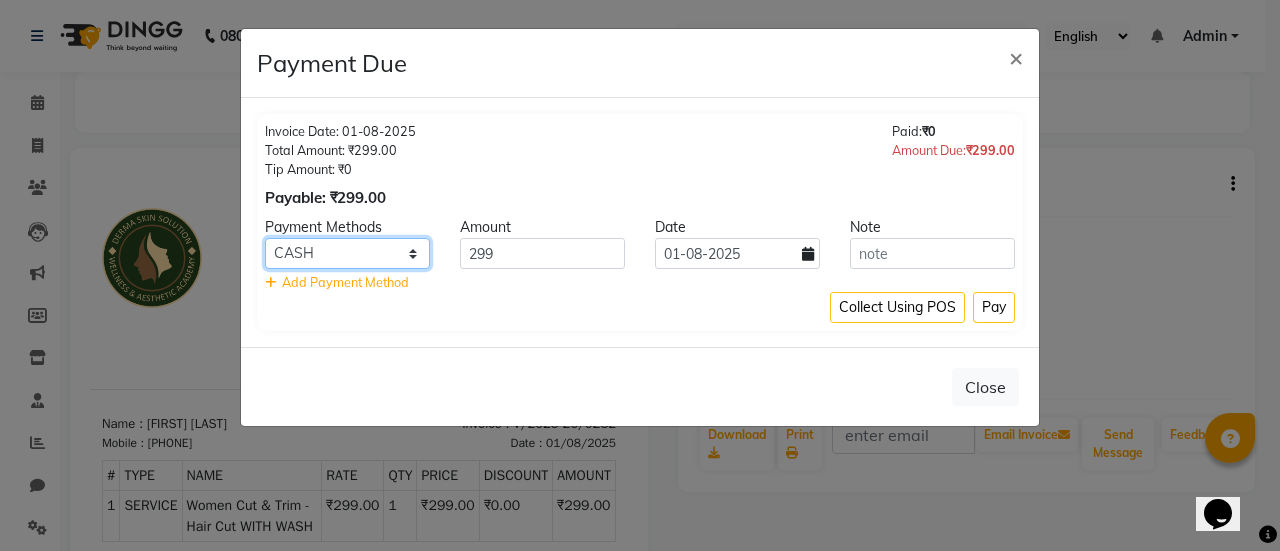 select on "5" 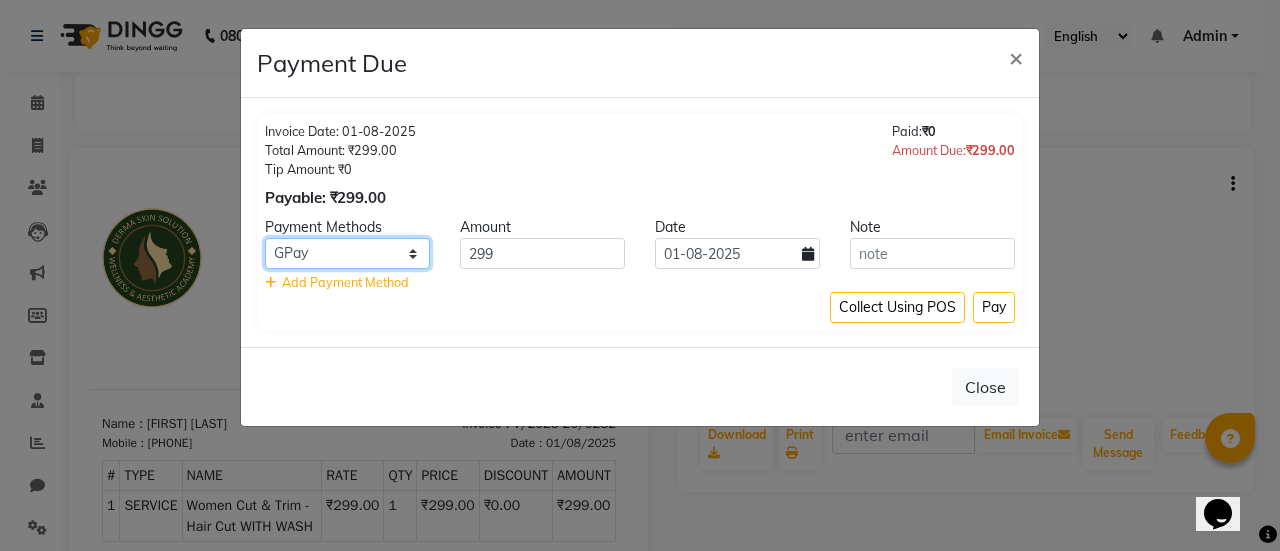 click on "CASH CARD ONLINE CUSTOM GPay PayTM PhonePe UPI NearBuy Loan BharatPay Cheque MosamBee MI Voucher Bank Family Visa Card Master Card BharatPay Card UPI BharatPay Other Cards Juice by MCB MyT Money MariDeal DefiDeal Deal.mu THD TCL CEdge Card M UPI M UPI Axis UPI Union Card (Indian Bank) Card (DL Bank) RS BTC Wellnessta Razorpay Complimentary Nift Spa Finder Spa Week Venmo BFL LoanTap SaveIN GMoney ATH Movil On Account Chamber Gift Card Trade Comp Donation Card on File Envision BRAC Card City Card bKash Credit Card Debit Card Shoutlo LUZO Jazz Cash AmEx Discover Tabby Online W Room Charge Room Charge USD Room Charge Euro Room Charge EGP Room Charge GBP Bajaj Finserv Bad Debts Card: IDFC Card: IOB Coupon Gcash PayMaya Instamojo COnline UOnline SOnline SCard Paypal PPR PPV PPC PPN PPG PPE CAMP Benefit ATH Movil Dittor App Rupay Diners iPrepaid iPackage District App Pine Labs Cash Payment Pnb Bank GPay NT Cash Lash GPay Lash Cash Nail GPay Nail Cash BANKTANSFER Dreamfolks BOB SBI Save-In Nail Card Lash Card" 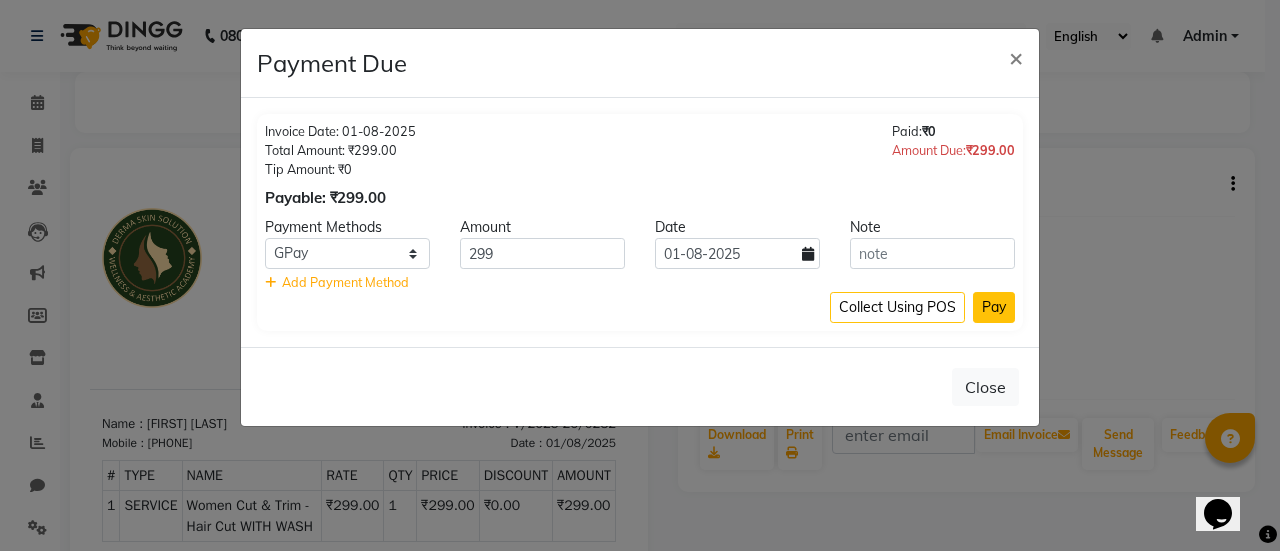 click on "Pay" 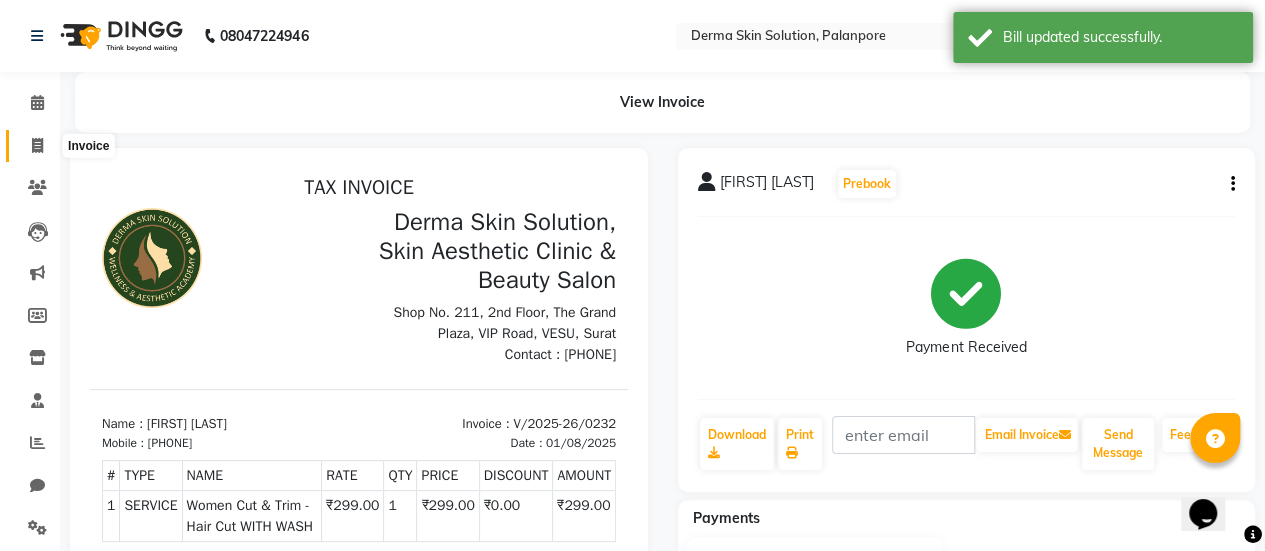 click 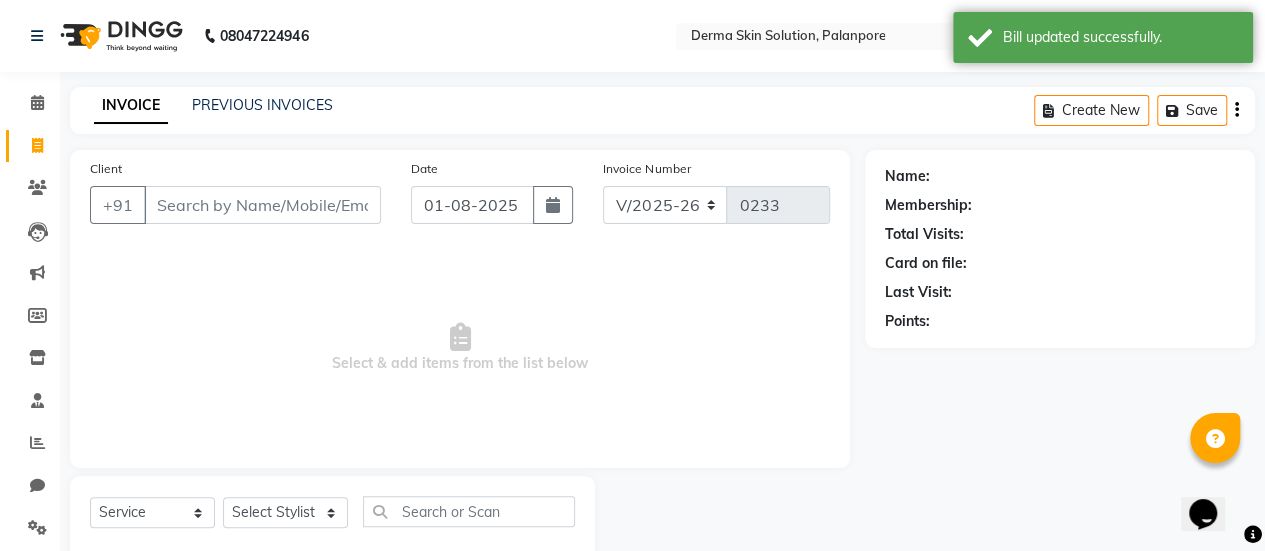 scroll, scrollTop: 49, scrollLeft: 0, axis: vertical 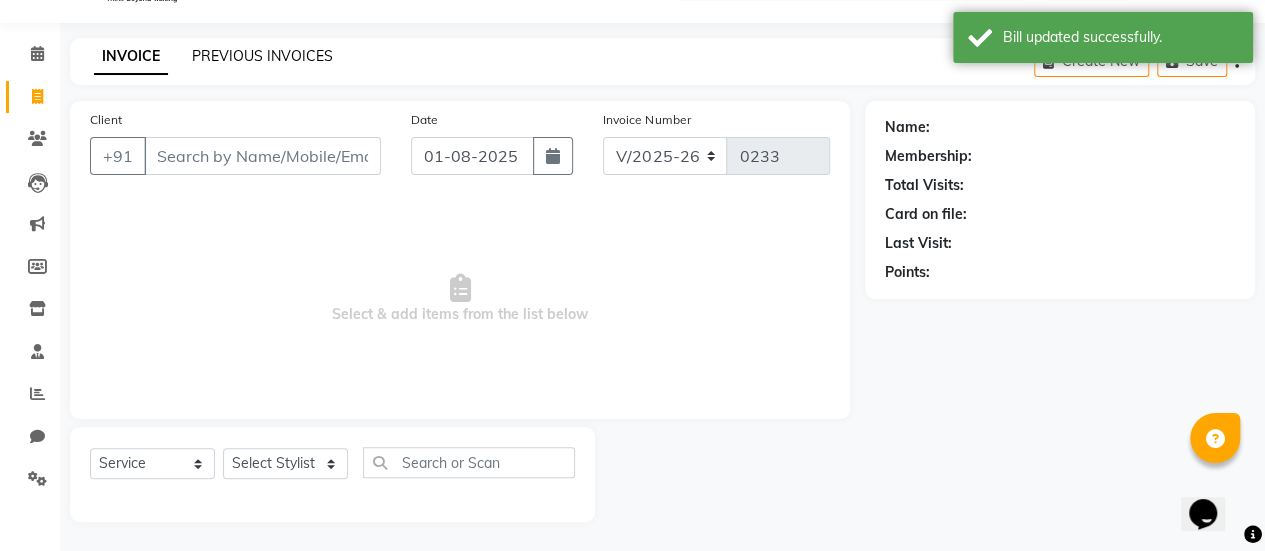 click on "PREVIOUS INVOICES" 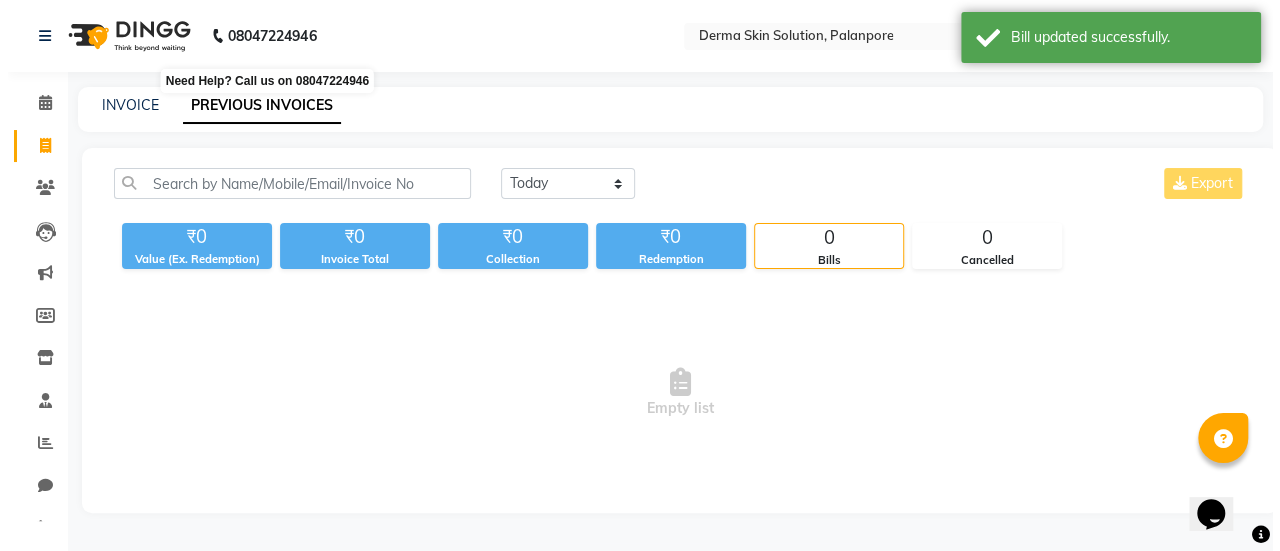 scroll, scrollTop: 0, scrollLeft: 0, axis: both 